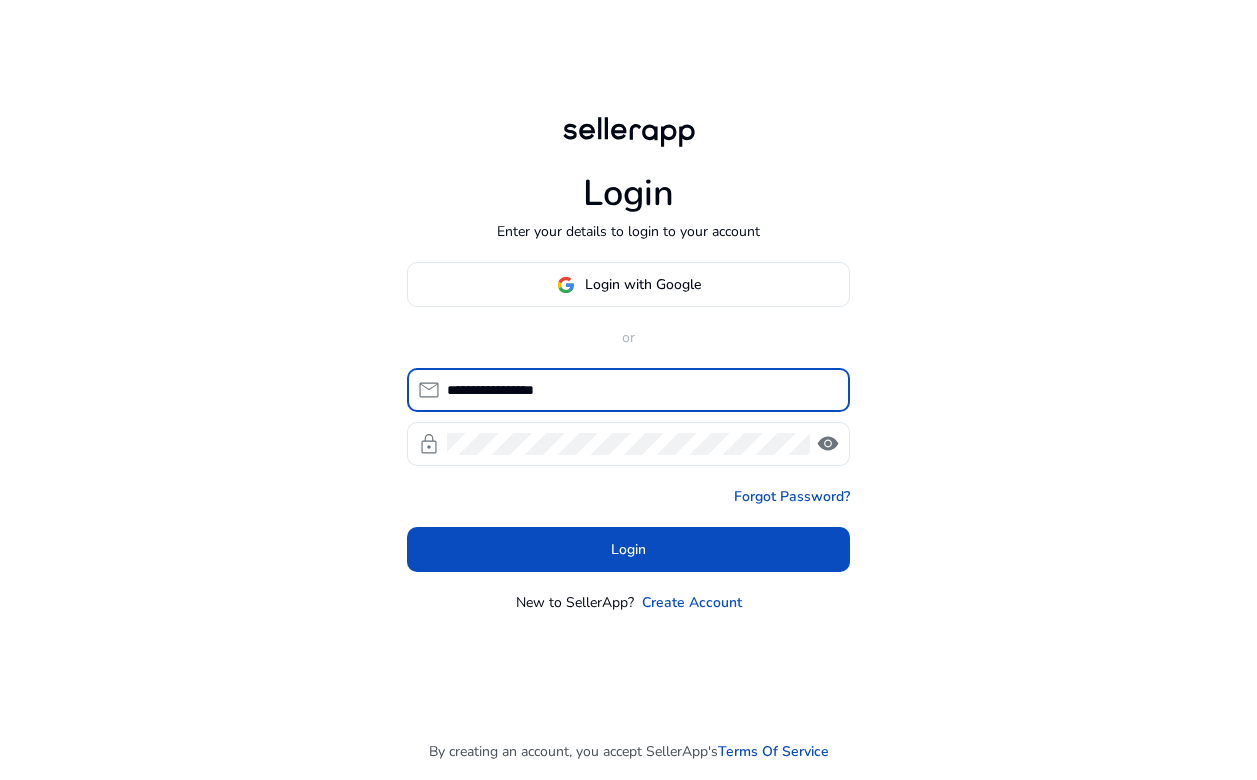 scroll, scrollTop: 0, scrollLeft: 0, axis: both 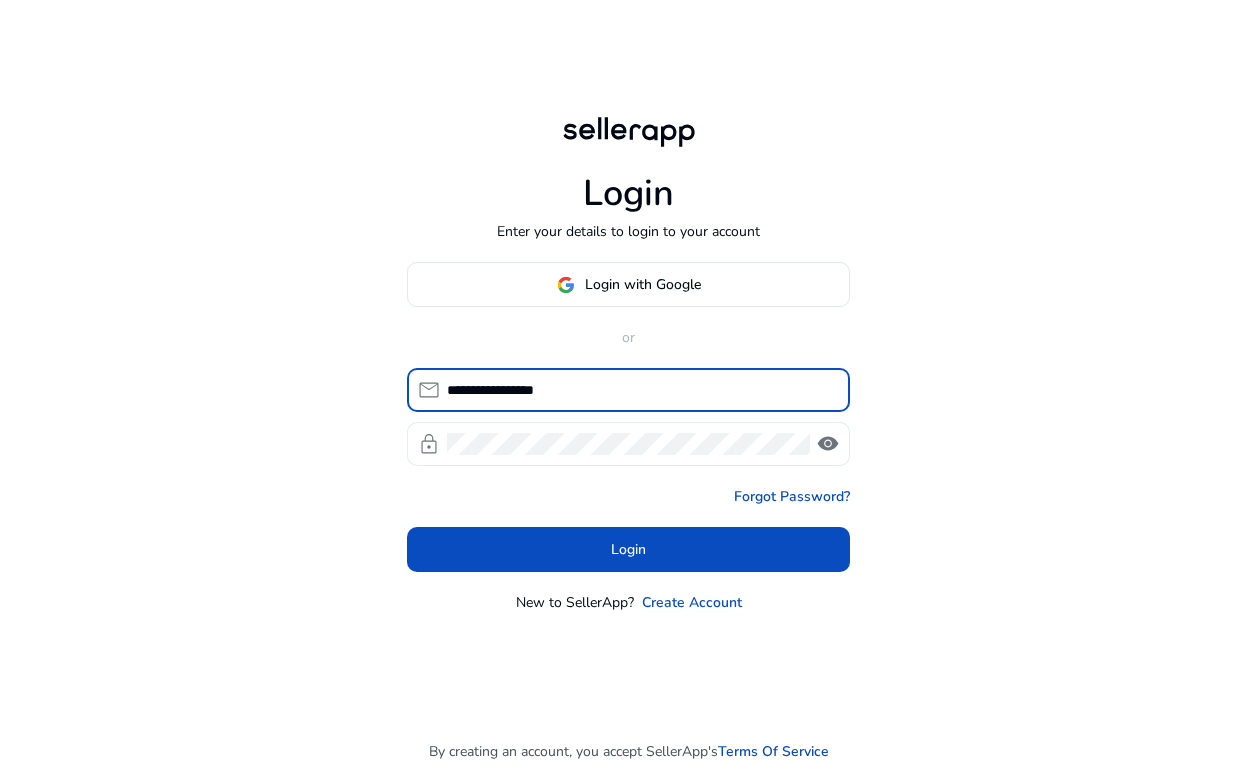 type on "**********" 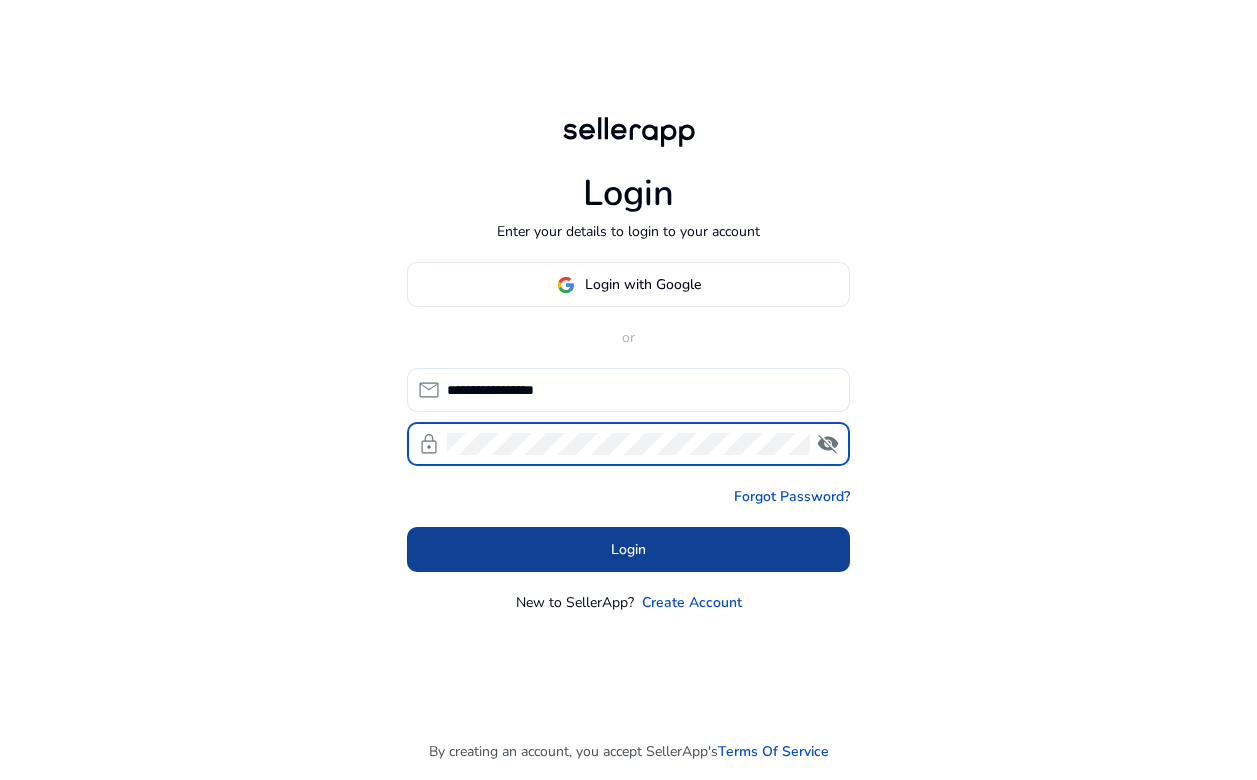 click at bounding box center (628, 550) 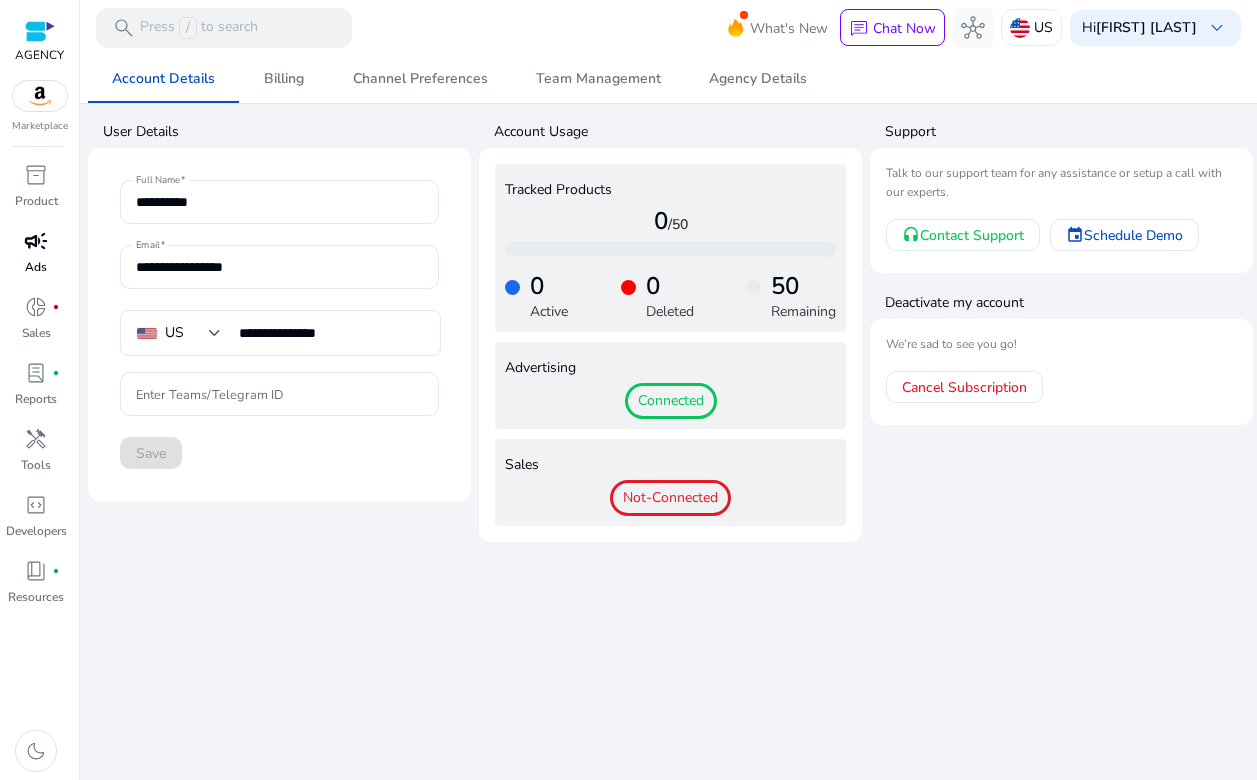 click on "campaign" at bounding box center (36, 241) 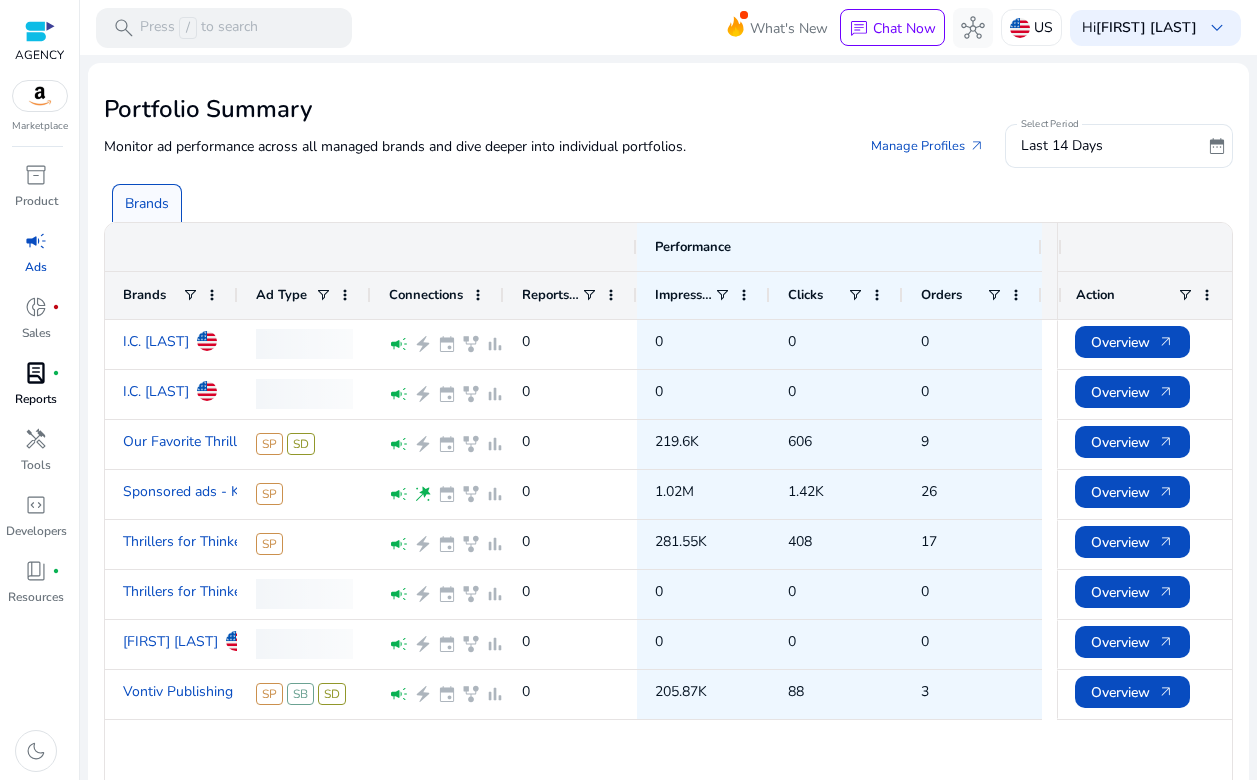 click on "lab_profile" at bounding box center [36, 373] 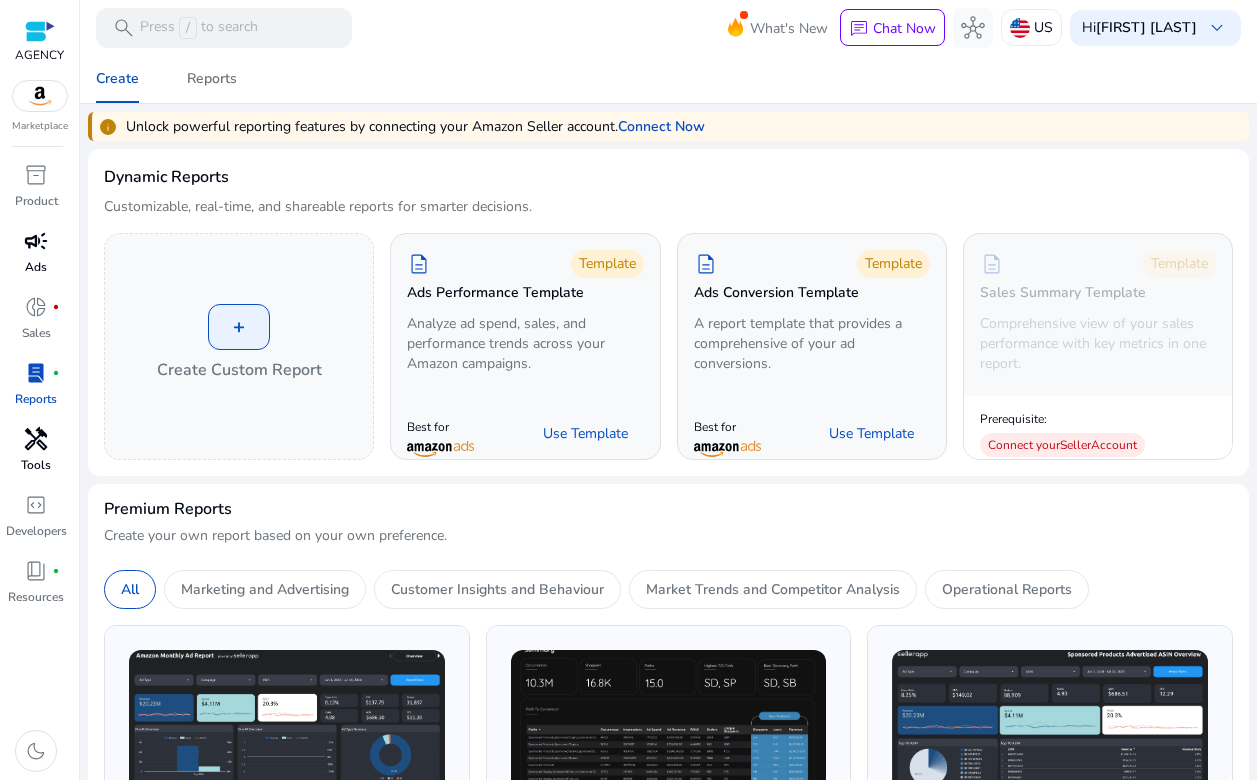 click on "handyman" at bounding box center [36, 439] 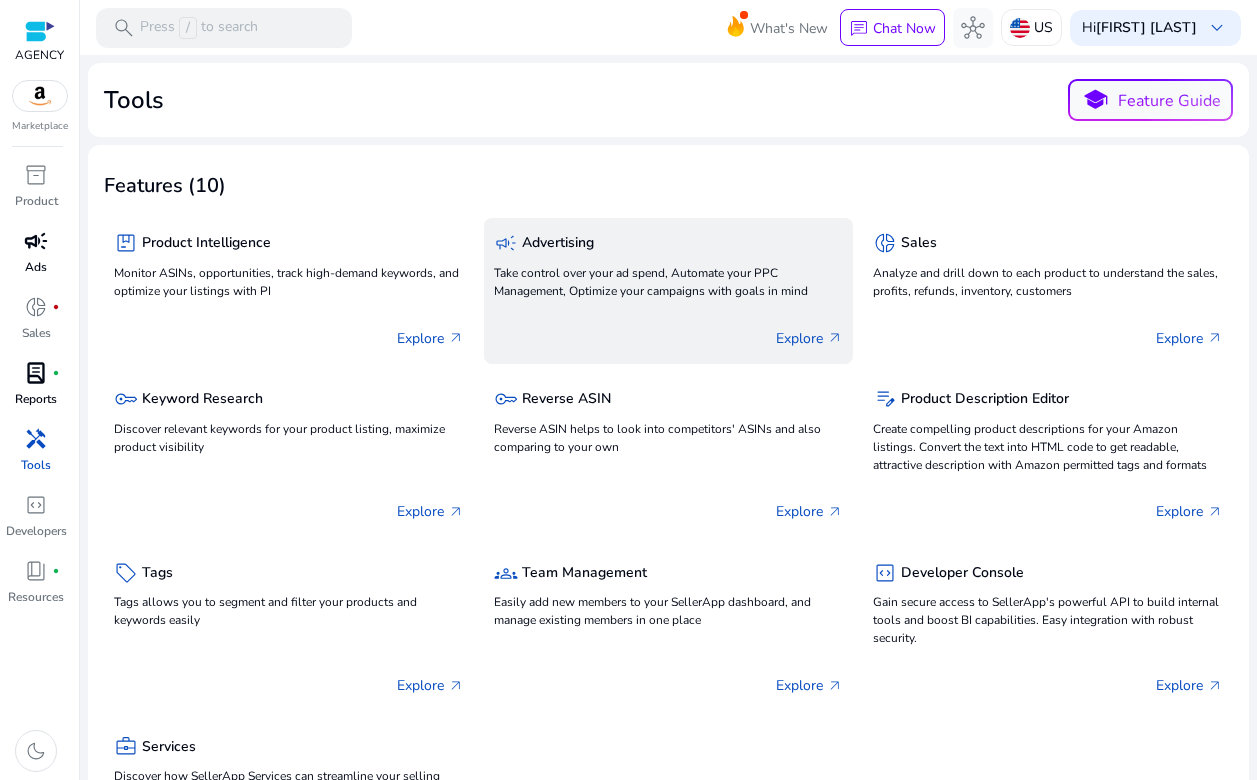click on "campaign  Advertising" 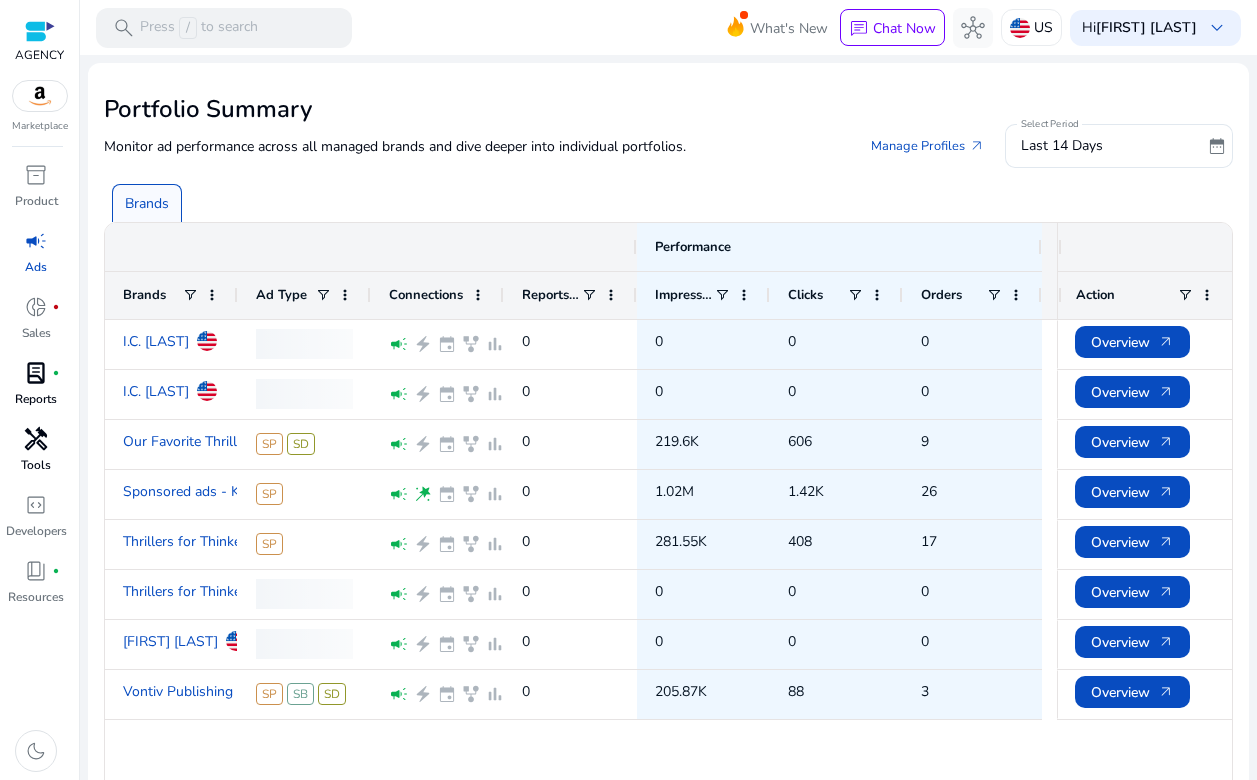 scroll, scrollTop: 74, scrollLeft: 0, axis: vertical 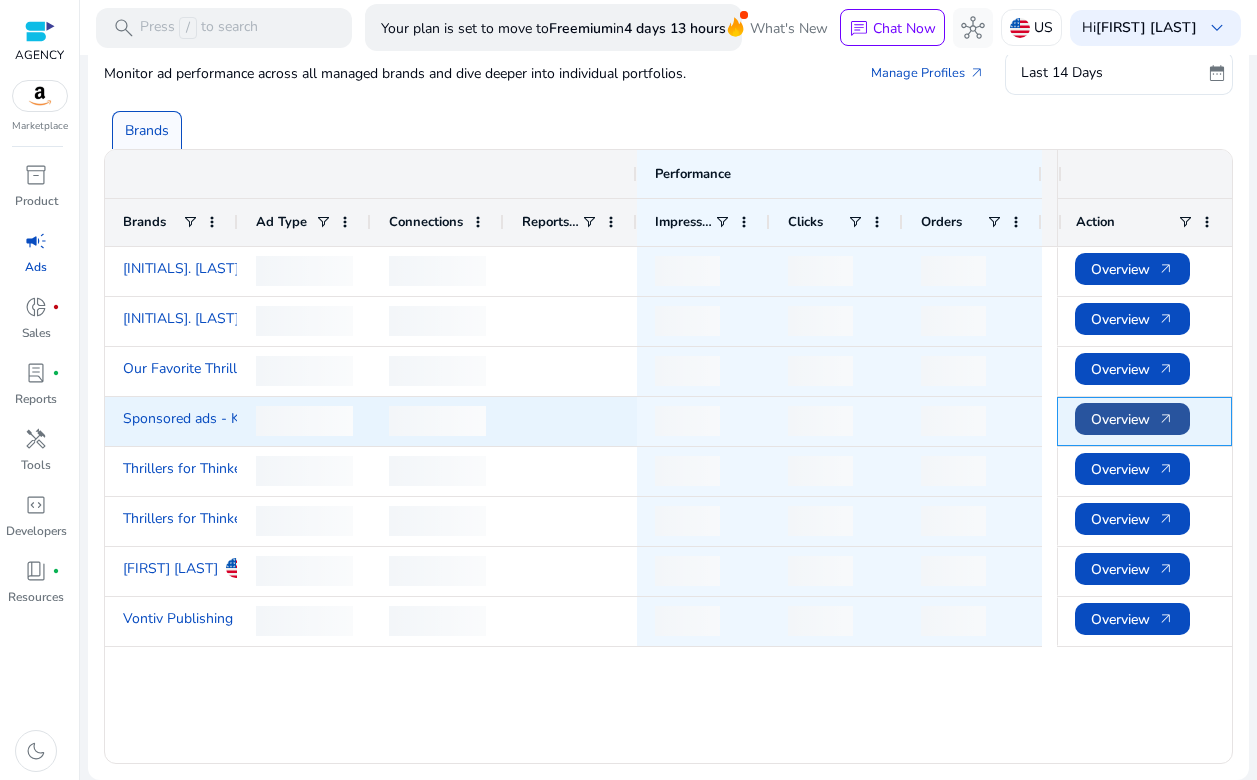 click on "Overview   arrow_outward" 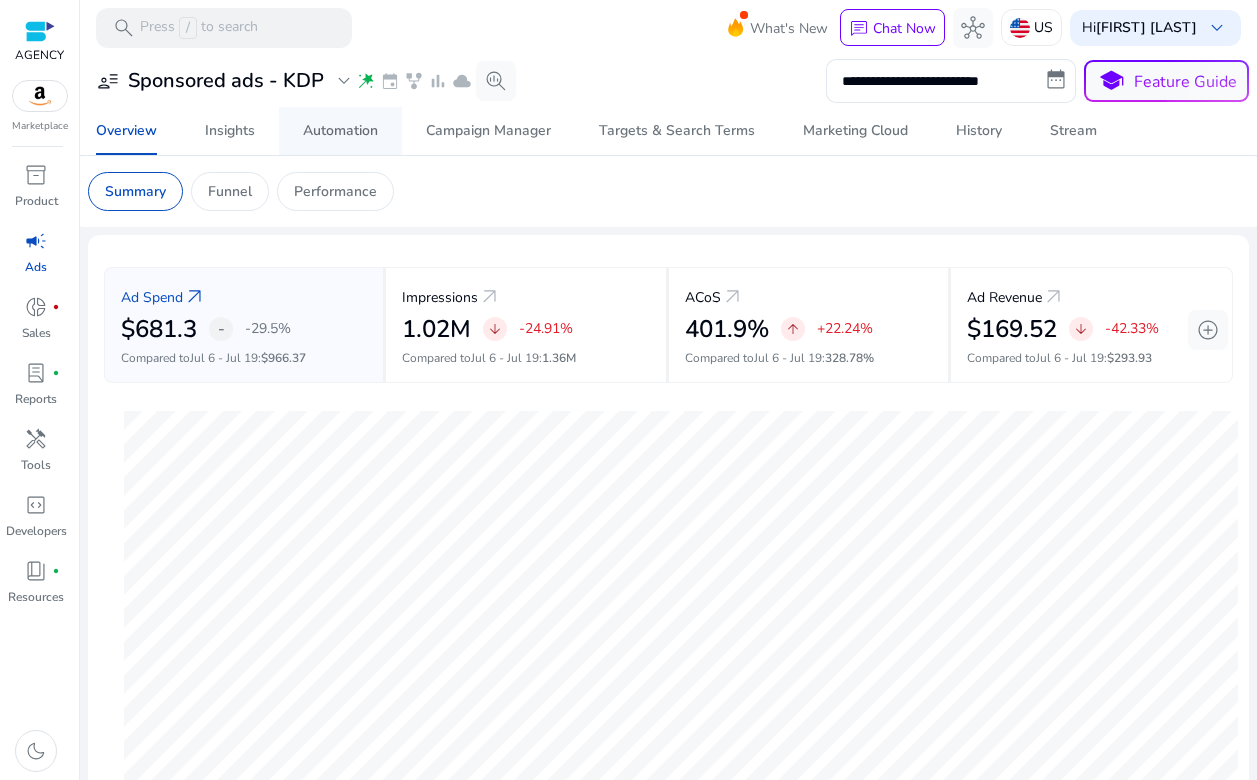 click on "Automation" at bounding box center (340, 131) 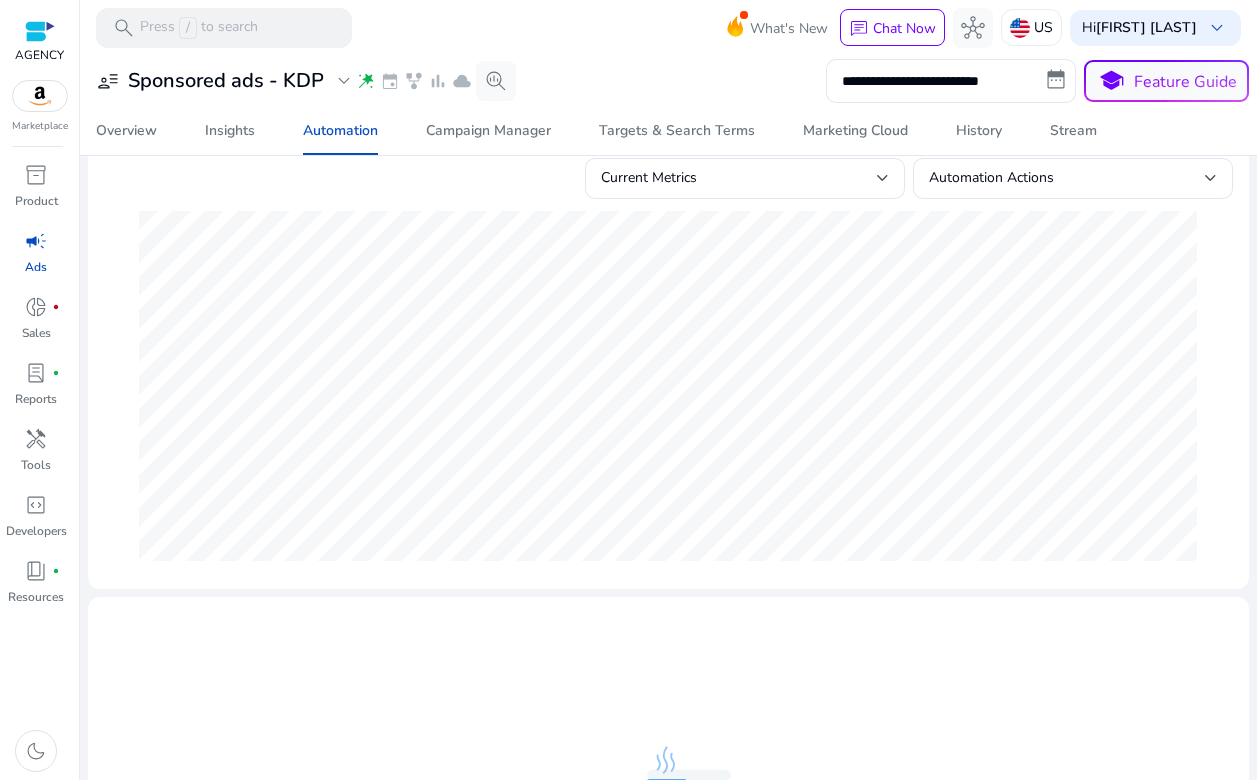 scroll, scrollTop: 0, scrollLeft: 0, axis: both 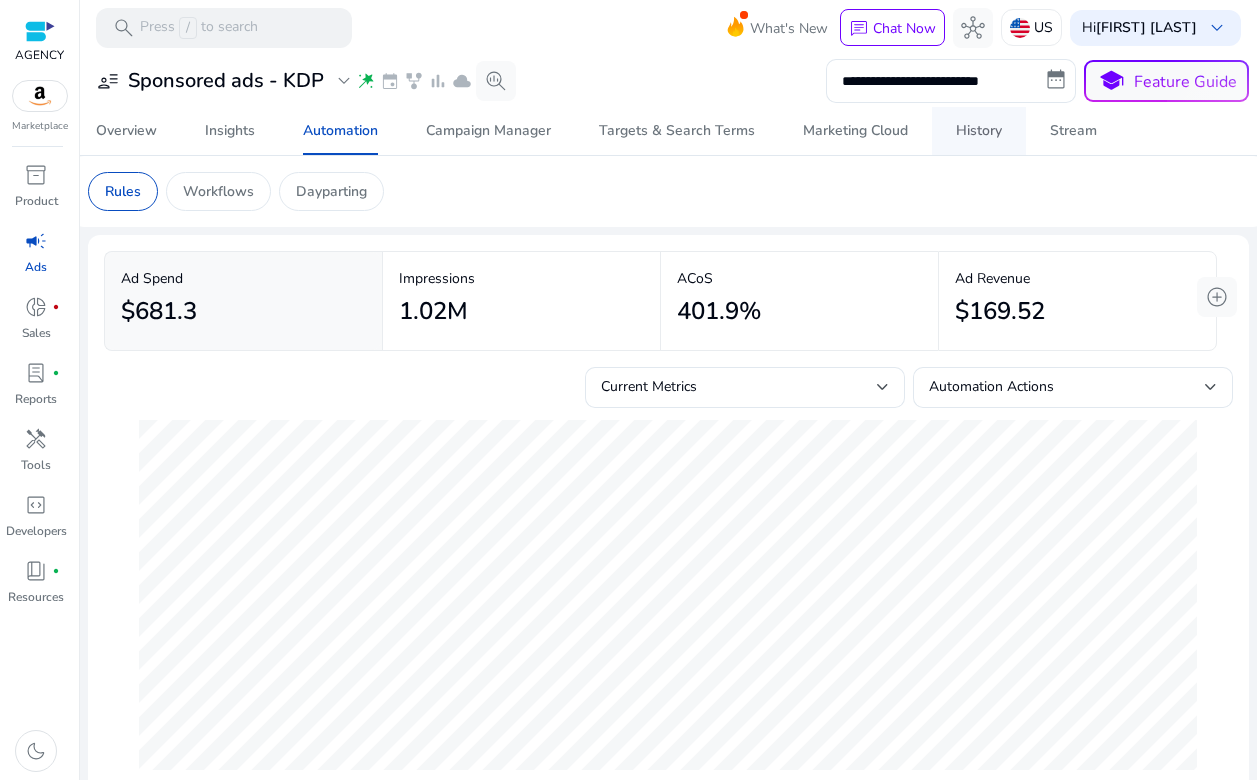 click on "History" at bounding box center [979, 131] 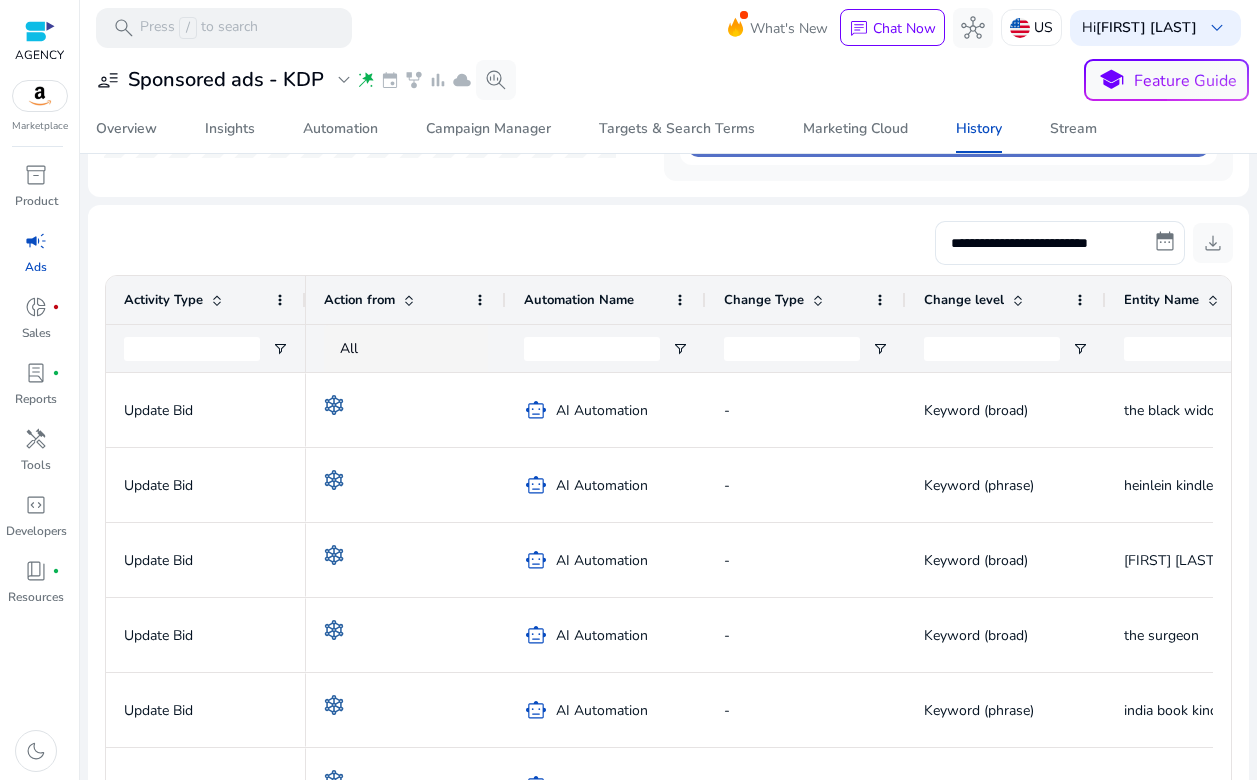 scroll, scrollTop: 284, scrollLeft: 0, axis: vertical 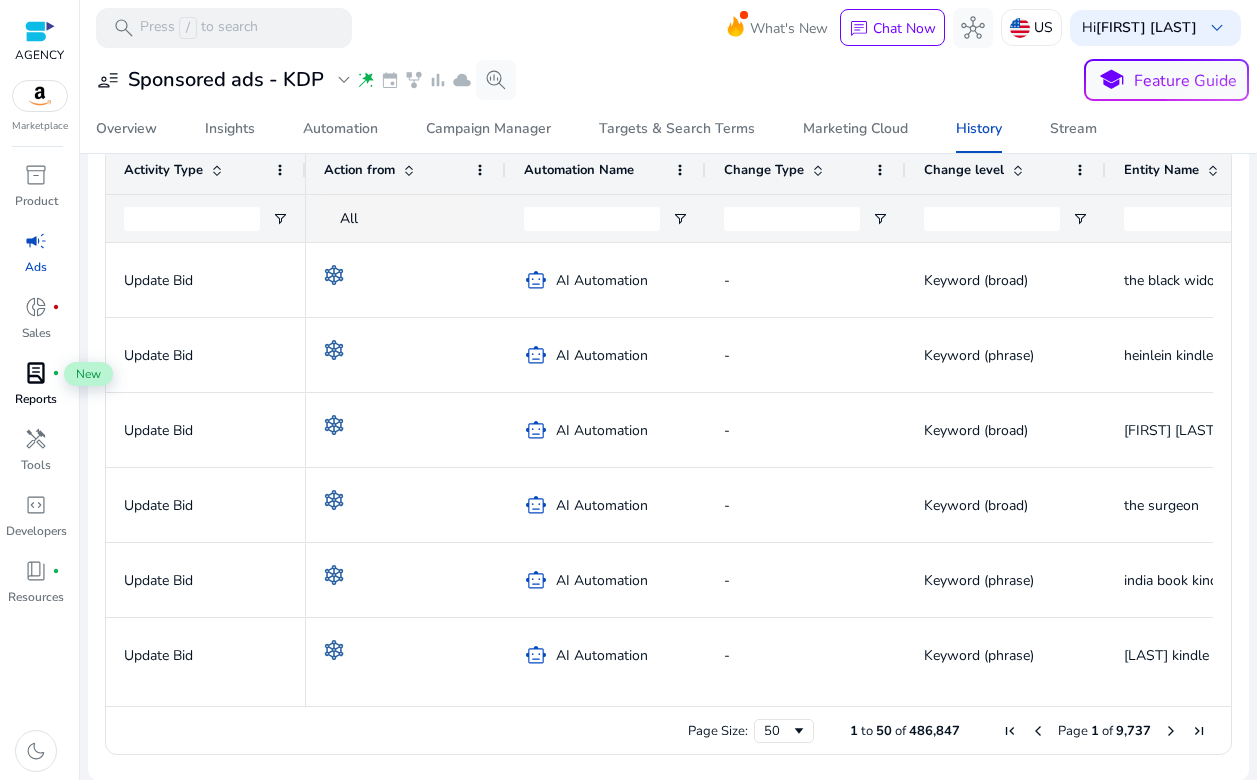 click on "lab_profile" at bounding box center (36, 373) 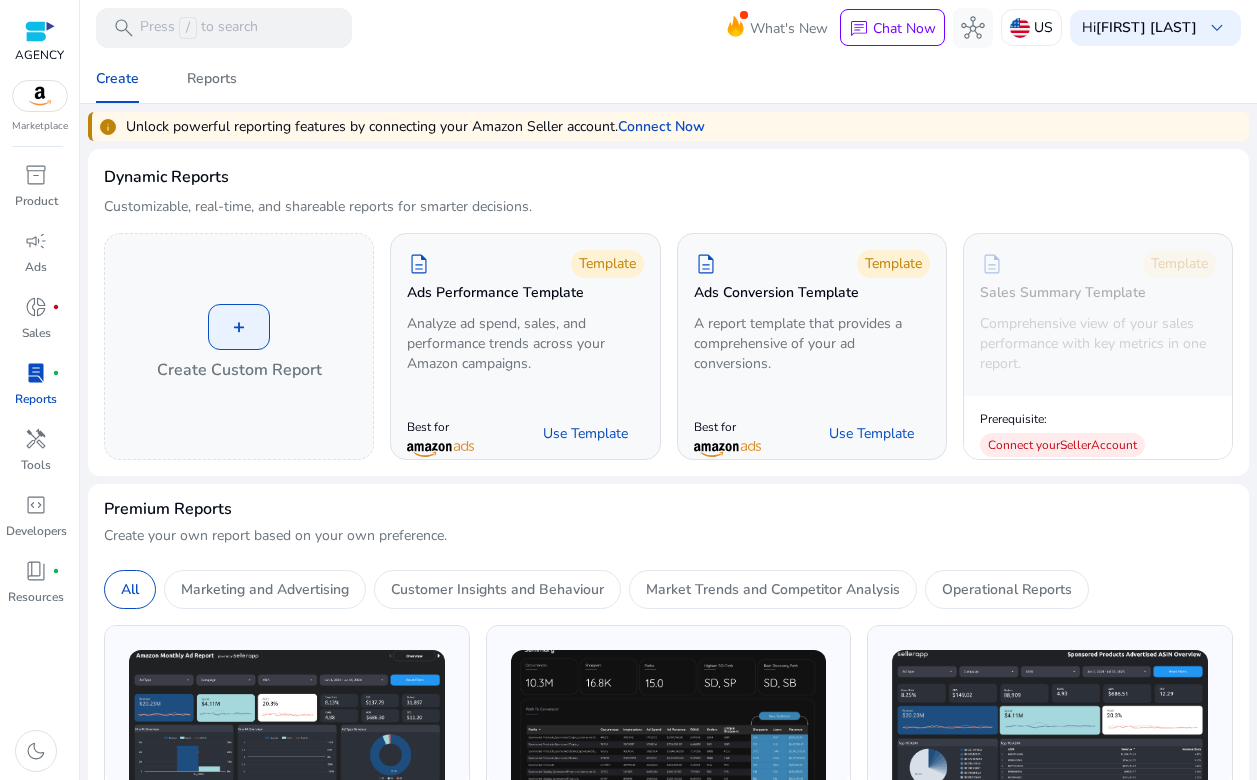 scroll, scrollTop: 0, scrollLeft: 0, axis: both 